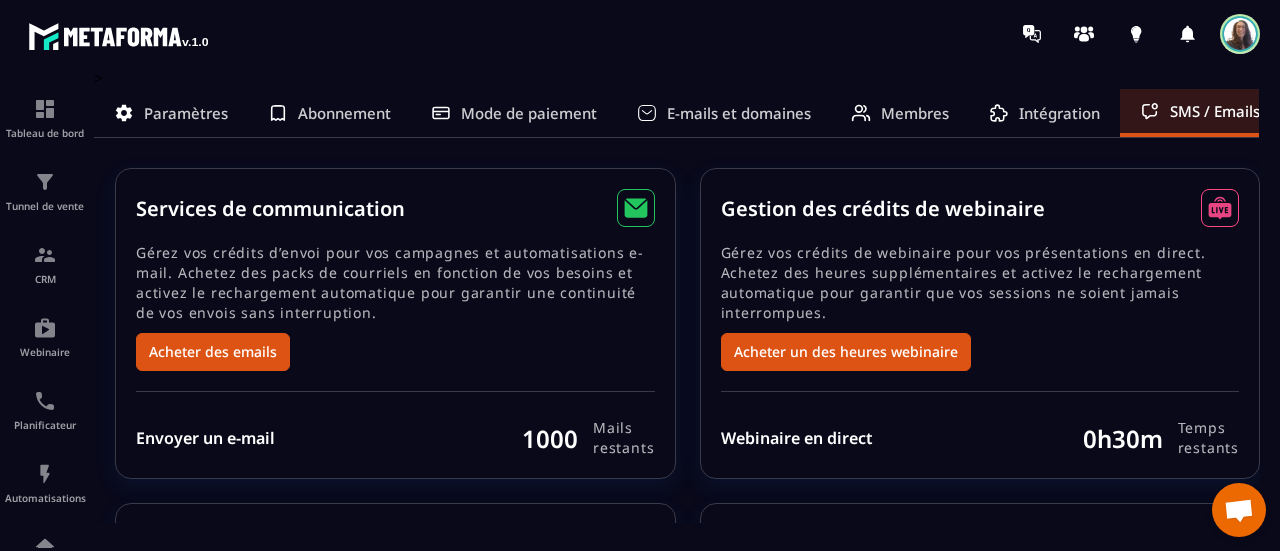 scroll, scrollTop: 0, scrollLeft: 0, axis: both 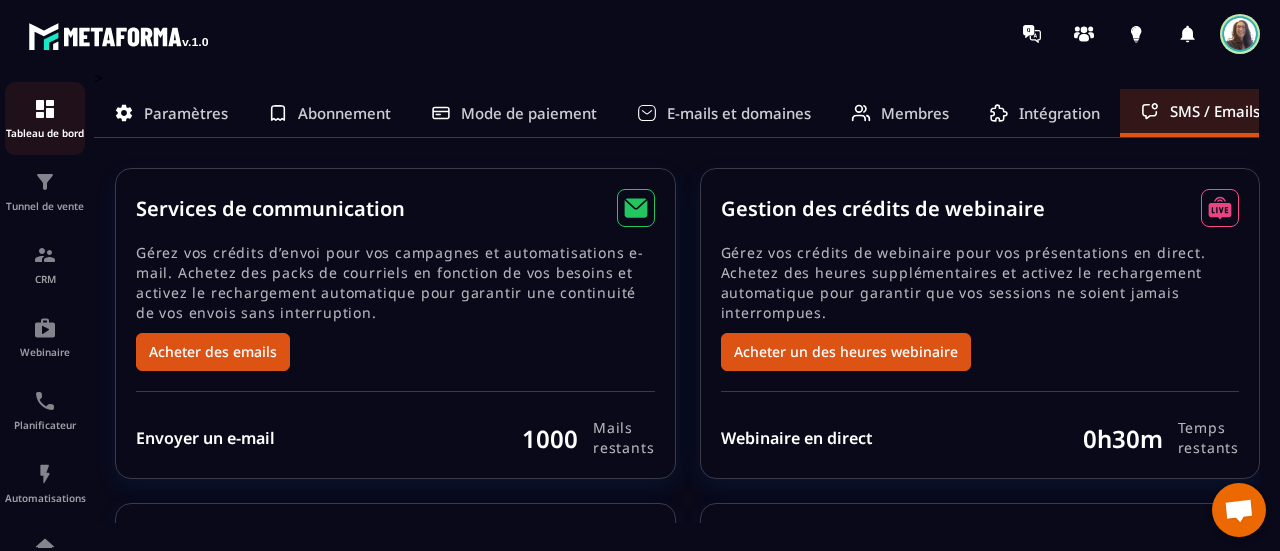 click at bounding box center [45, 109] 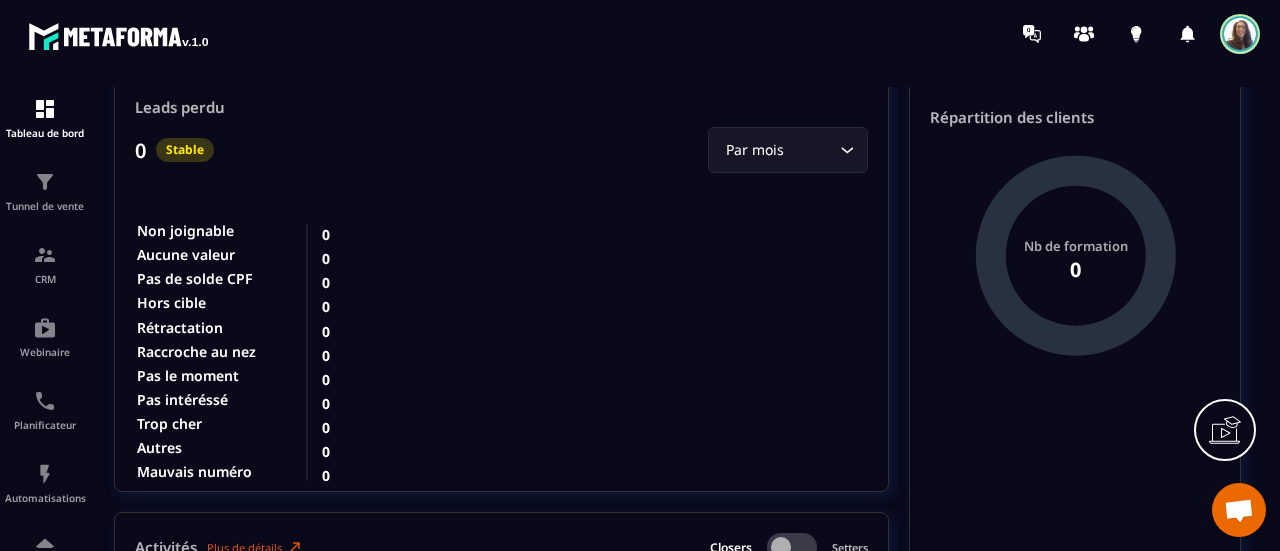 scroll, scrollTop: 2100, scrollLeft: 0, axis: vertical 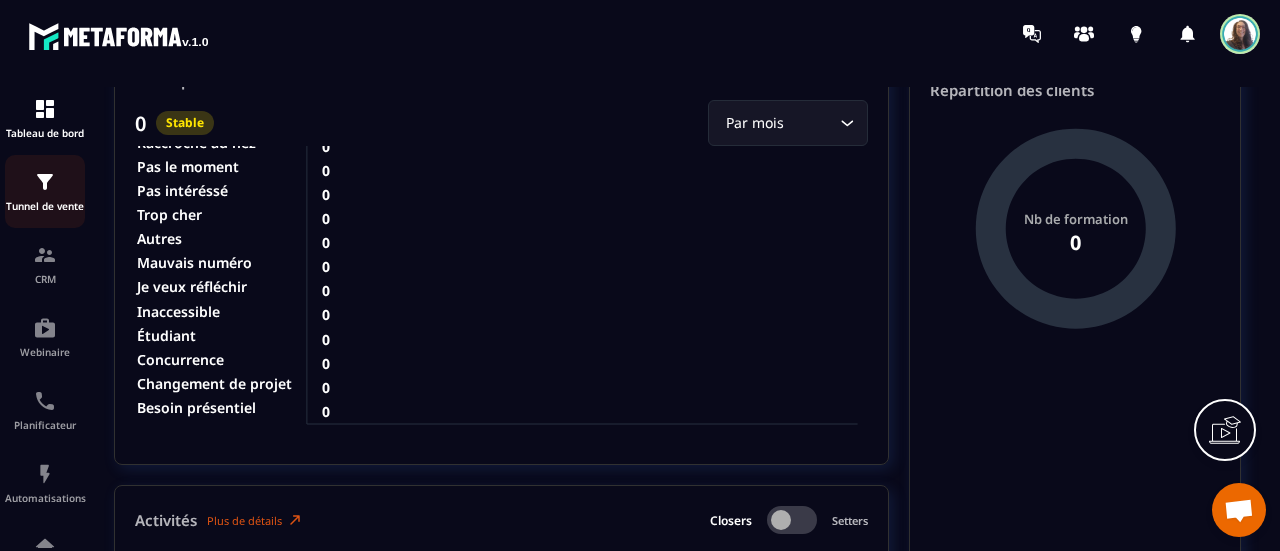 click on "Tunnel de vente" at bounding box center (45, 191) 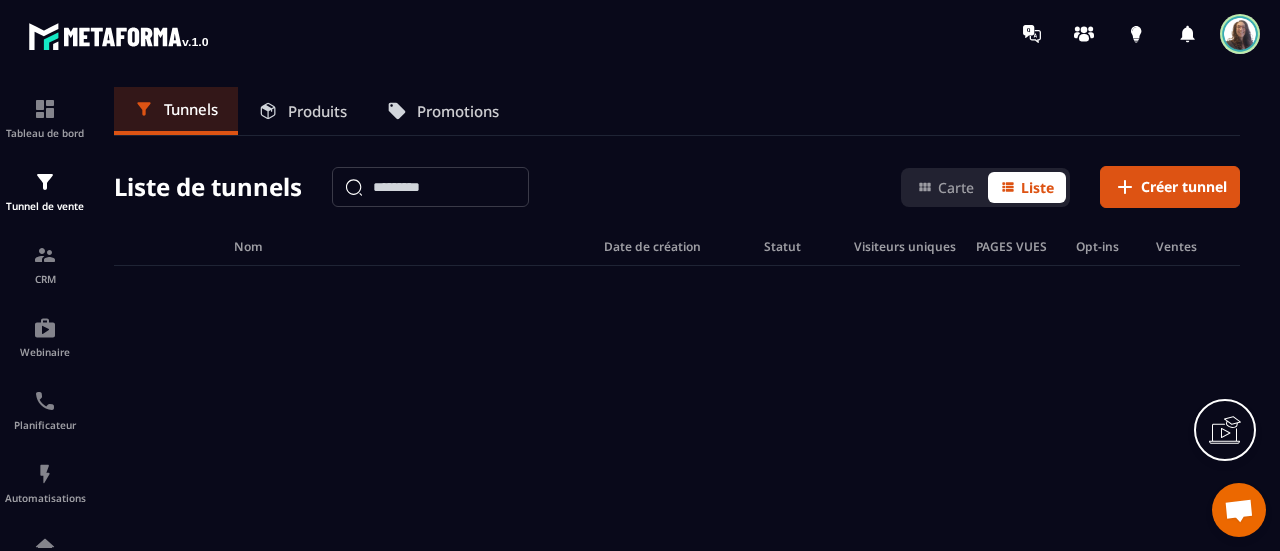 click on "Produits" at bounding box center (317, 111) 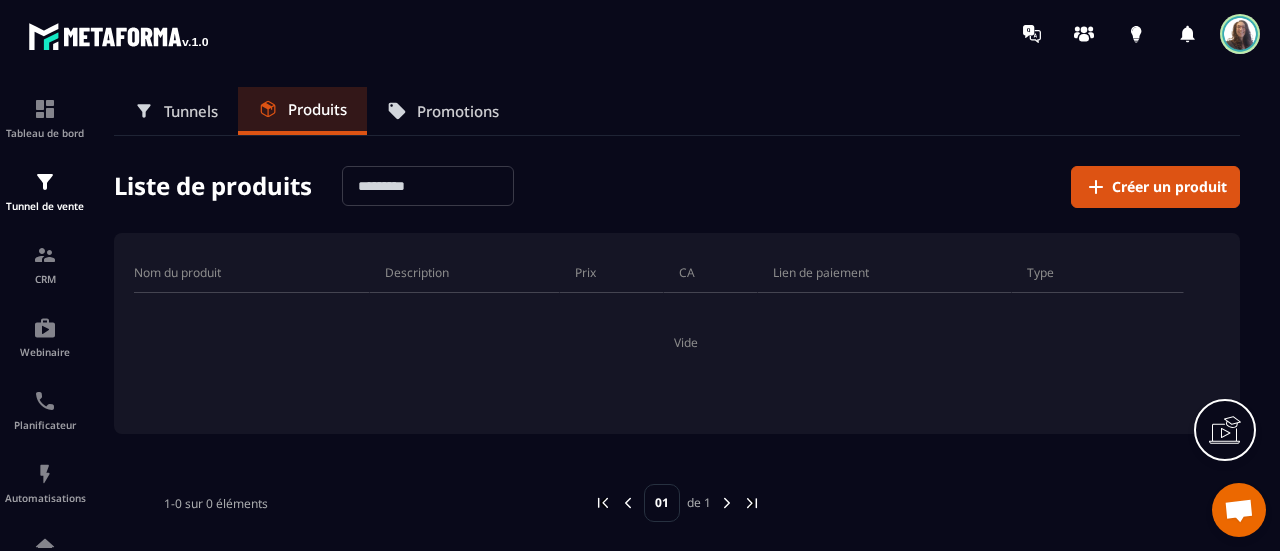 click on "Promotions" at bounding box center (458, 111) 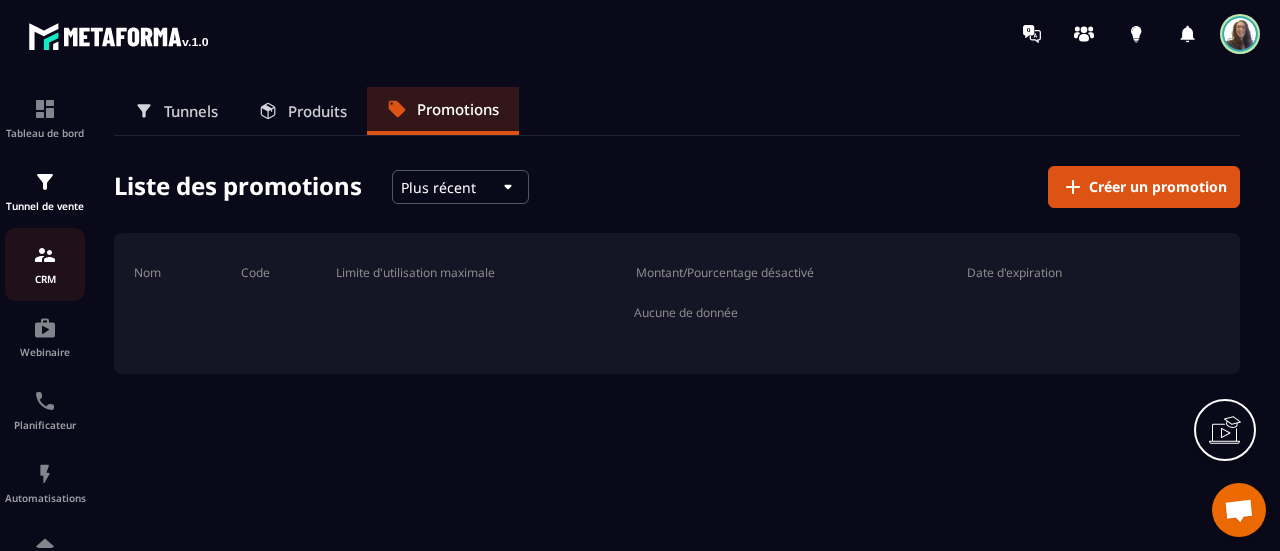 click at bounding box center (45, 255) 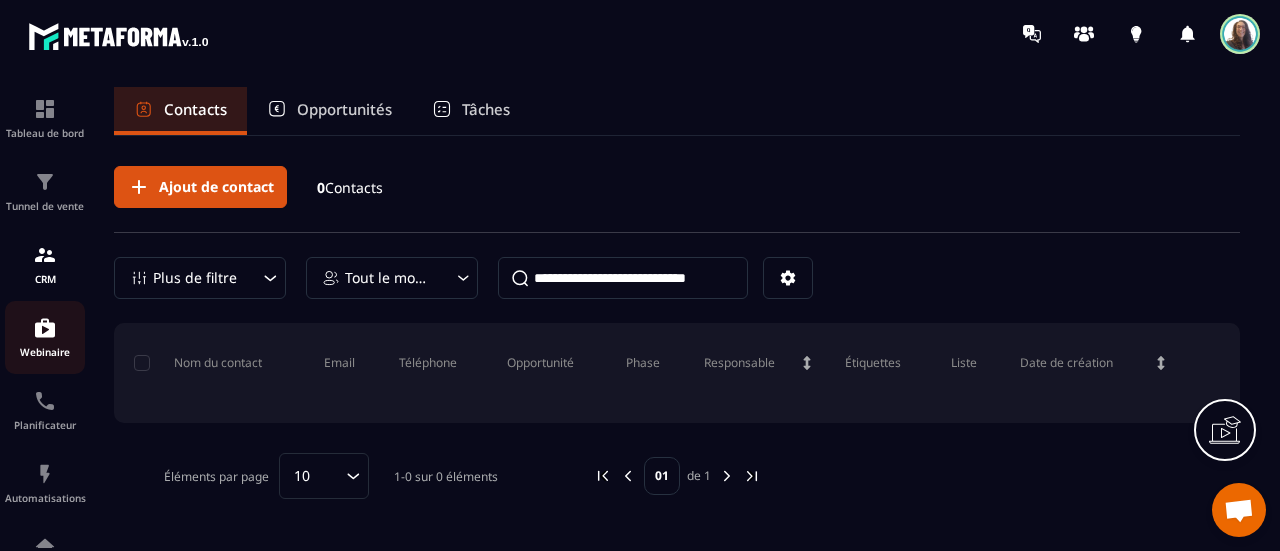 click at bounding box center [45, 328] 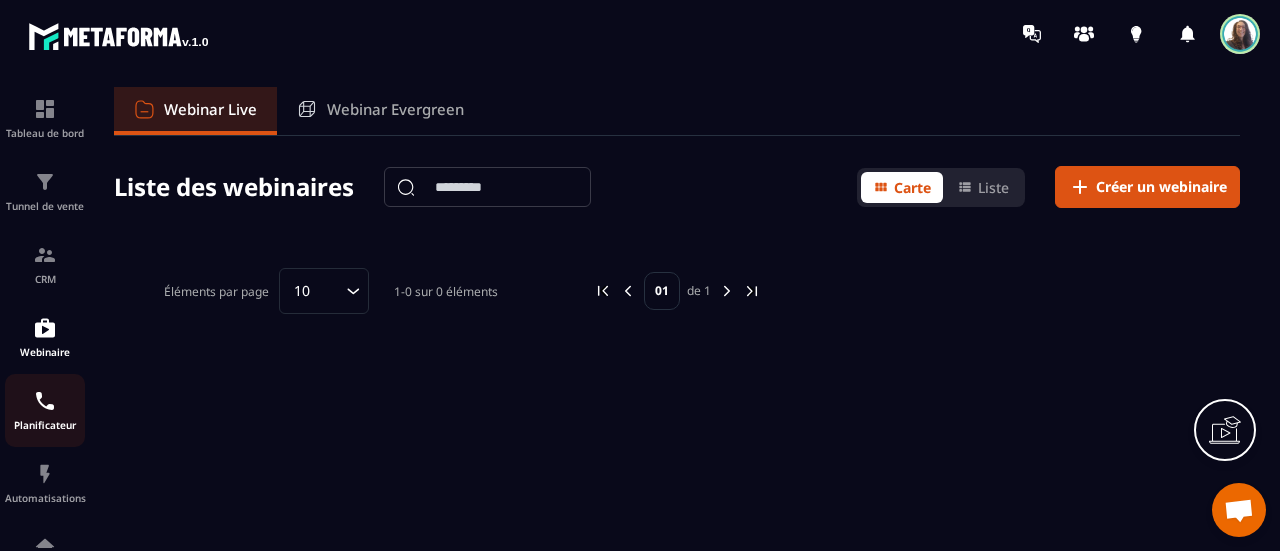 click on "Planificateur" at bounding box center (45, 425) 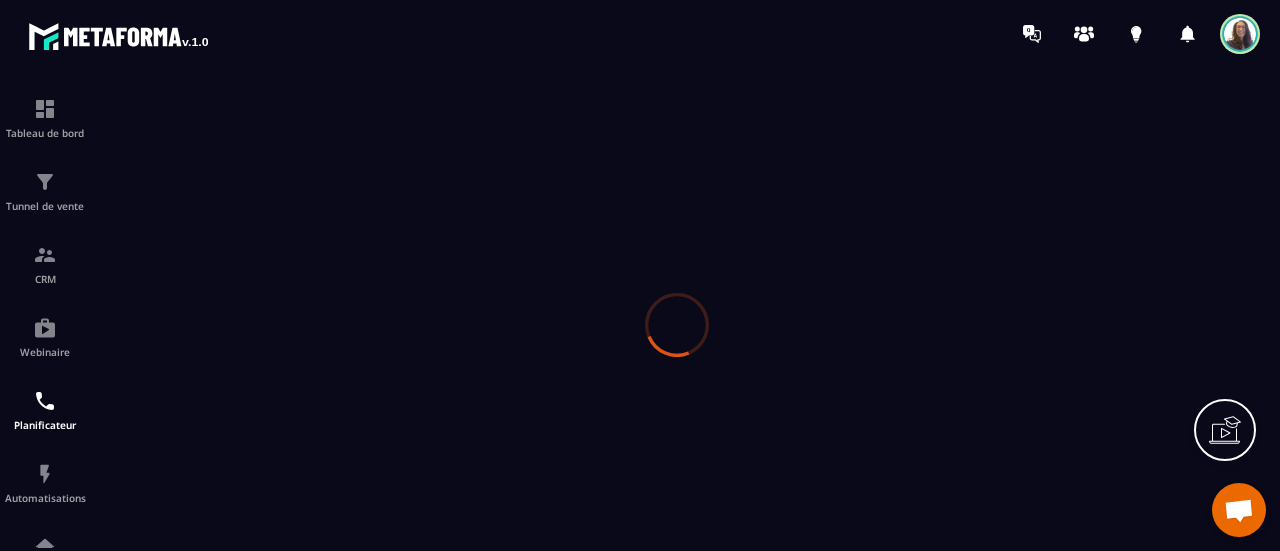 scroll, scrollTop: 0, scrollLeft: 0, axis: both 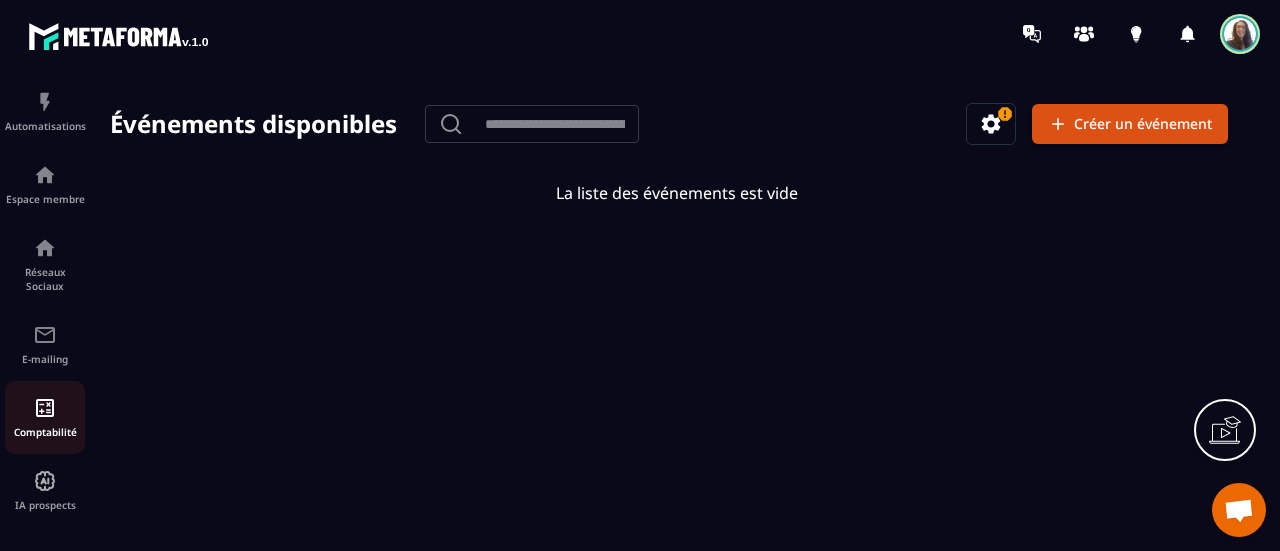 click at bounding box center (45, 408) 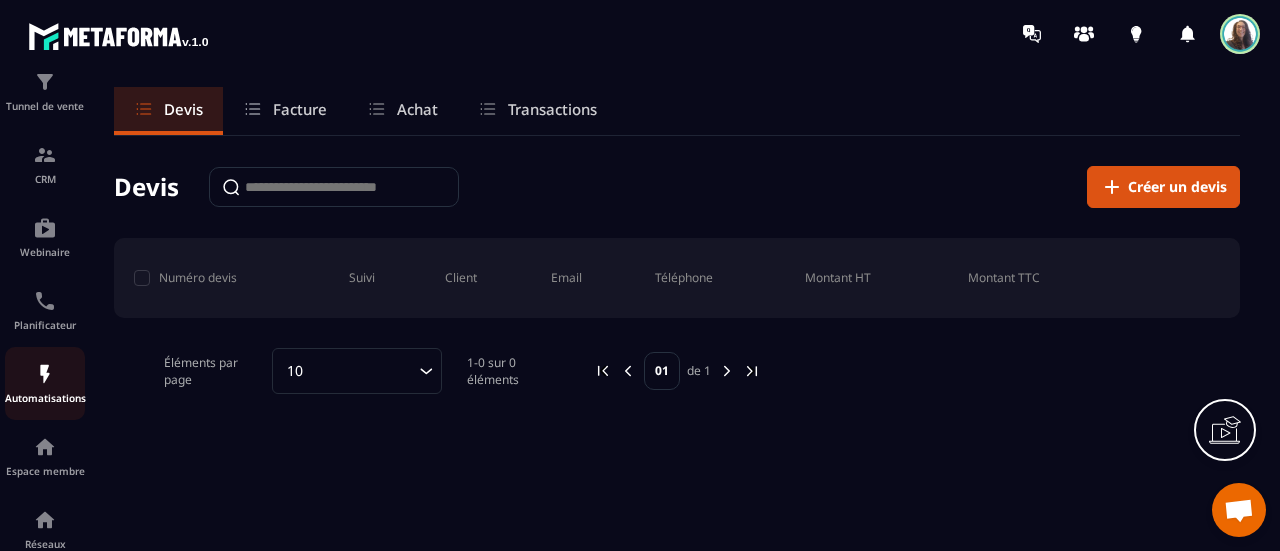 scroll, scrollTop: 200, scrollLeft: 0, axis: vertical 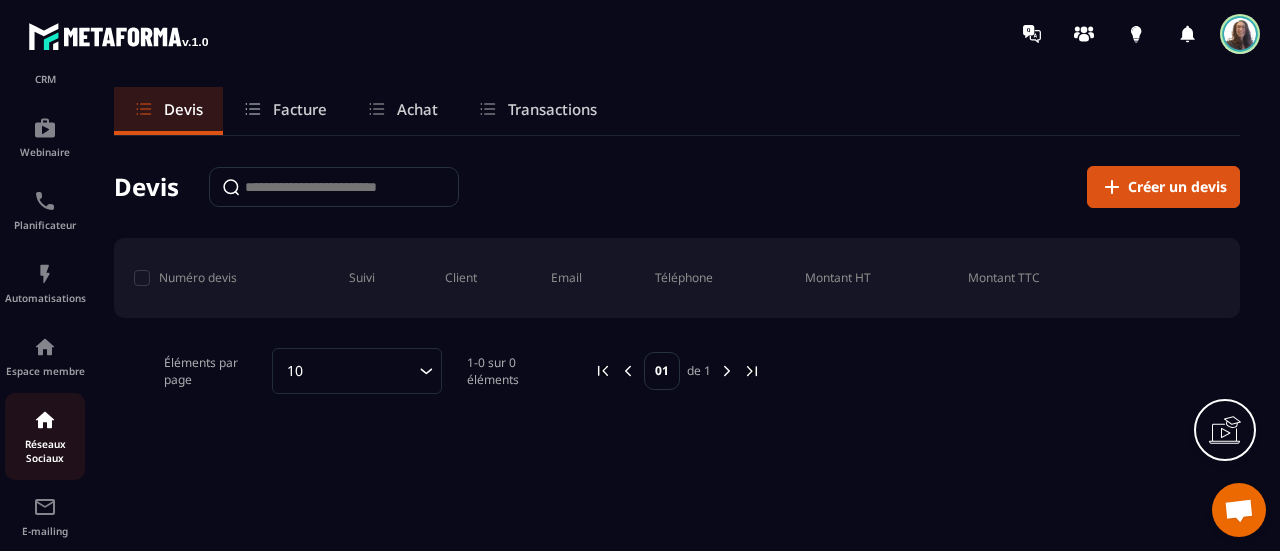click on "Réseaux Sociaux" at bounding box center (45, 436) 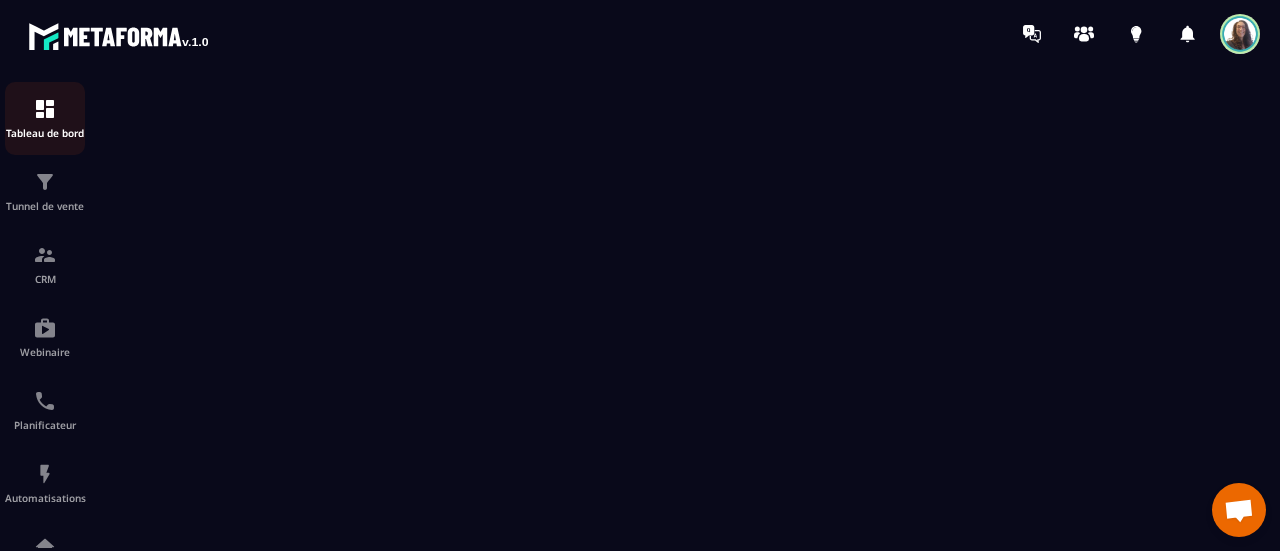 click at bounding box center (45, 109) 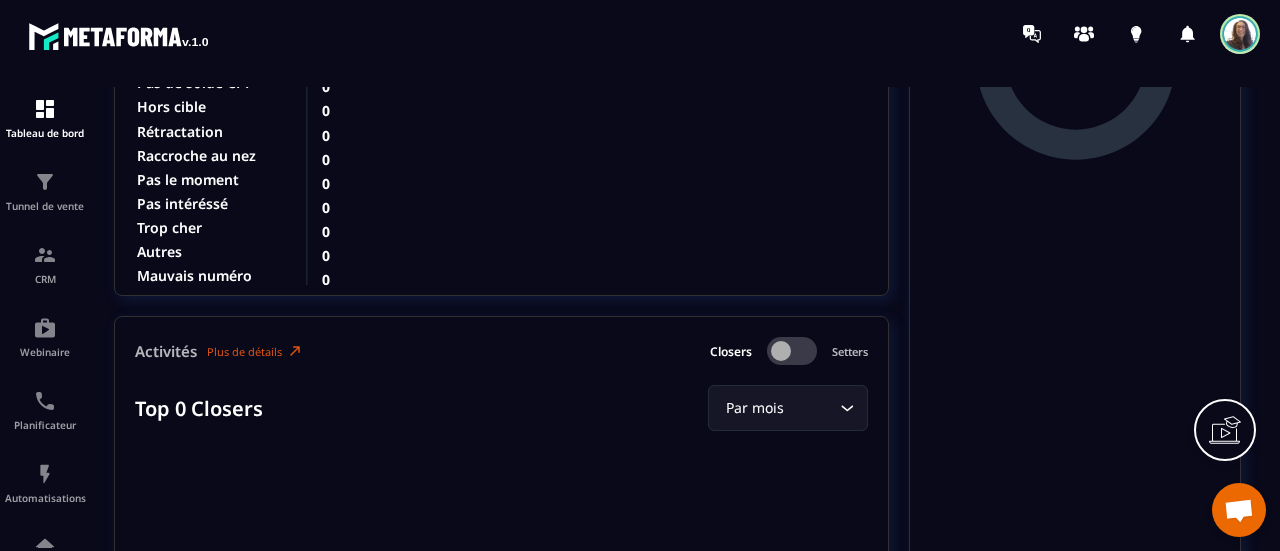 scroll, scrollTop: 2300, scrollLeft: 0, axis: vertical 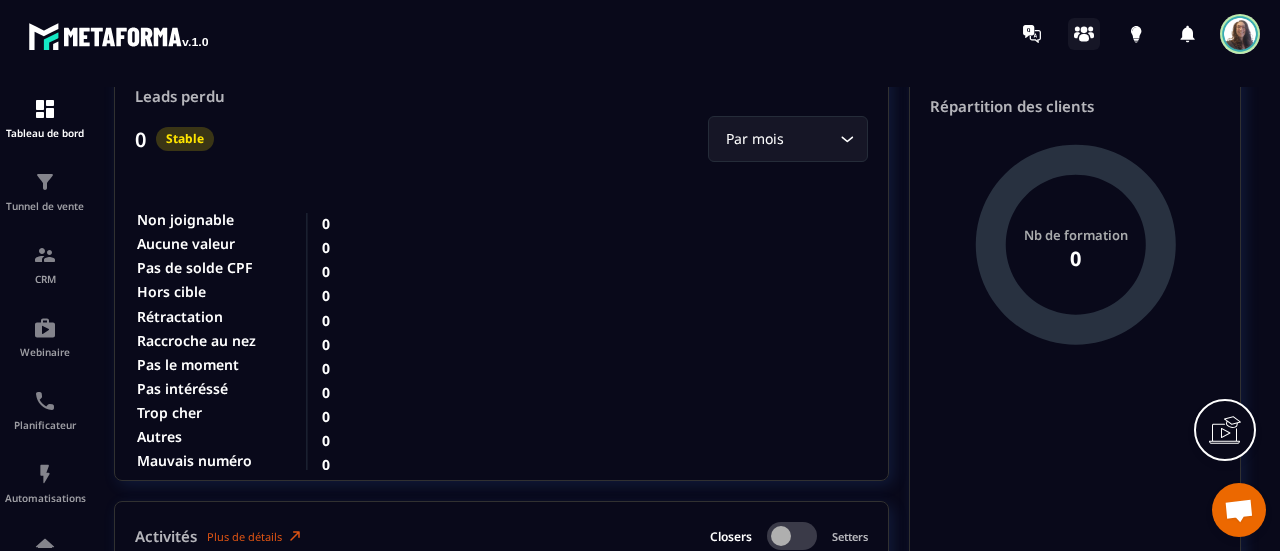 click 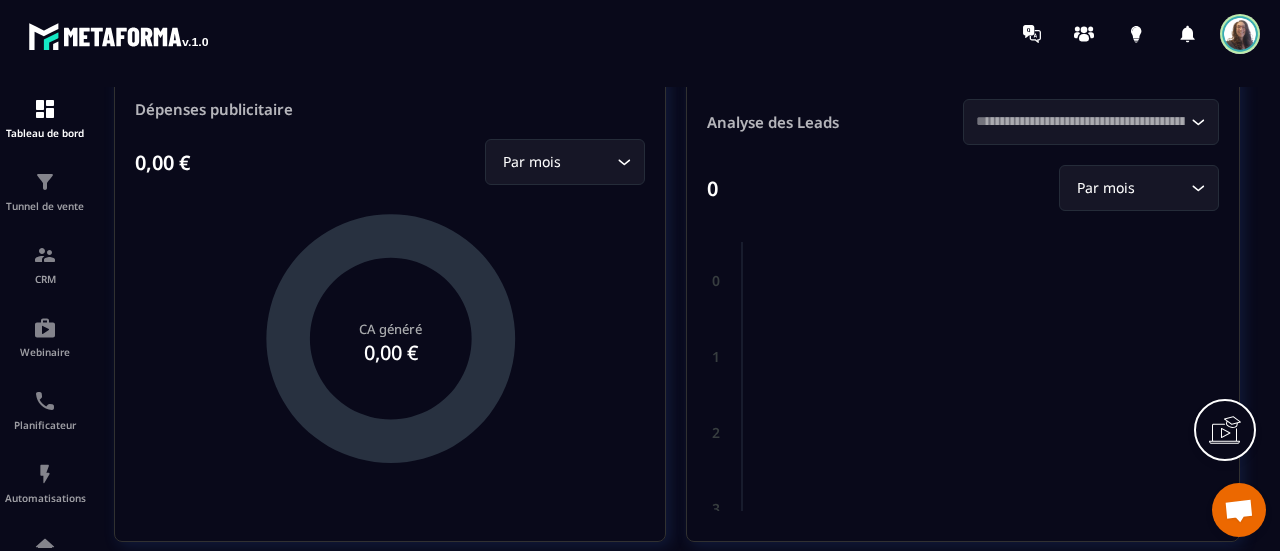 scroll, scrollTop: 184, scrollLeft: 0, axis: vertical 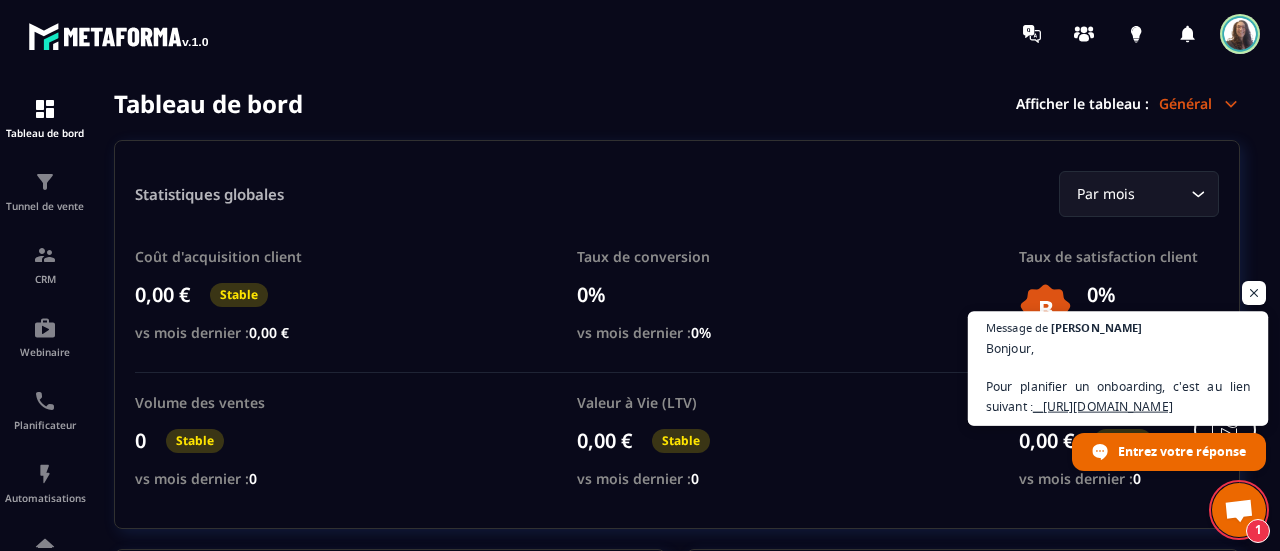 click on "Bonjour,  Pour planifier un onboarding, c'est au lien suivant :  __[URL][DOMAIN_NAME]" at bounding box center [1118, 377] 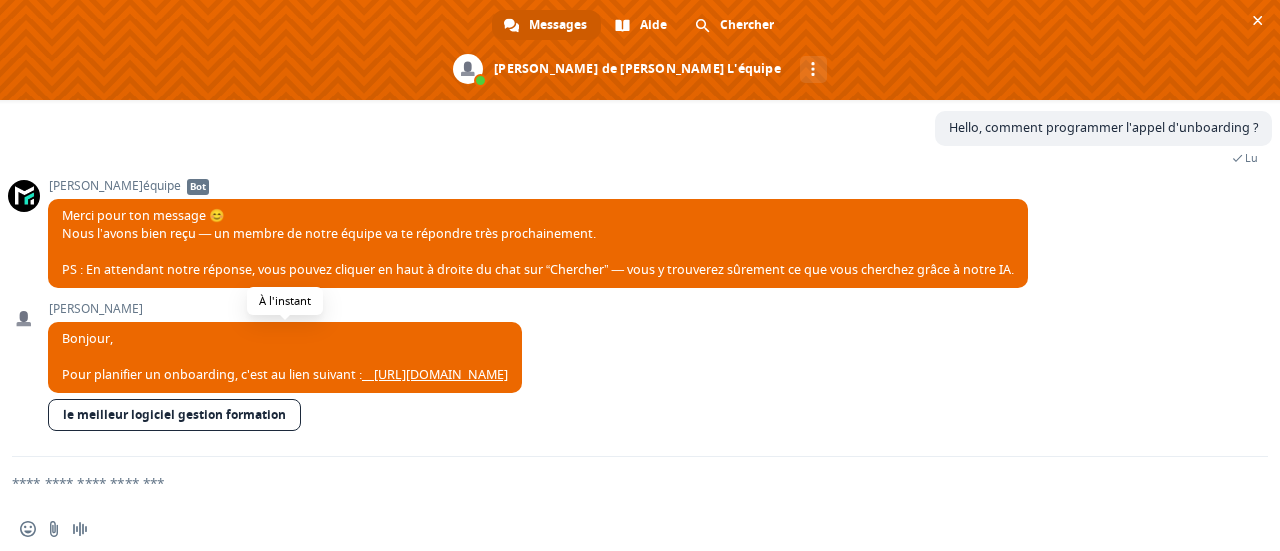 click on "__[URL][DOMAIN_NAME]" at bounding box center [435, 374] 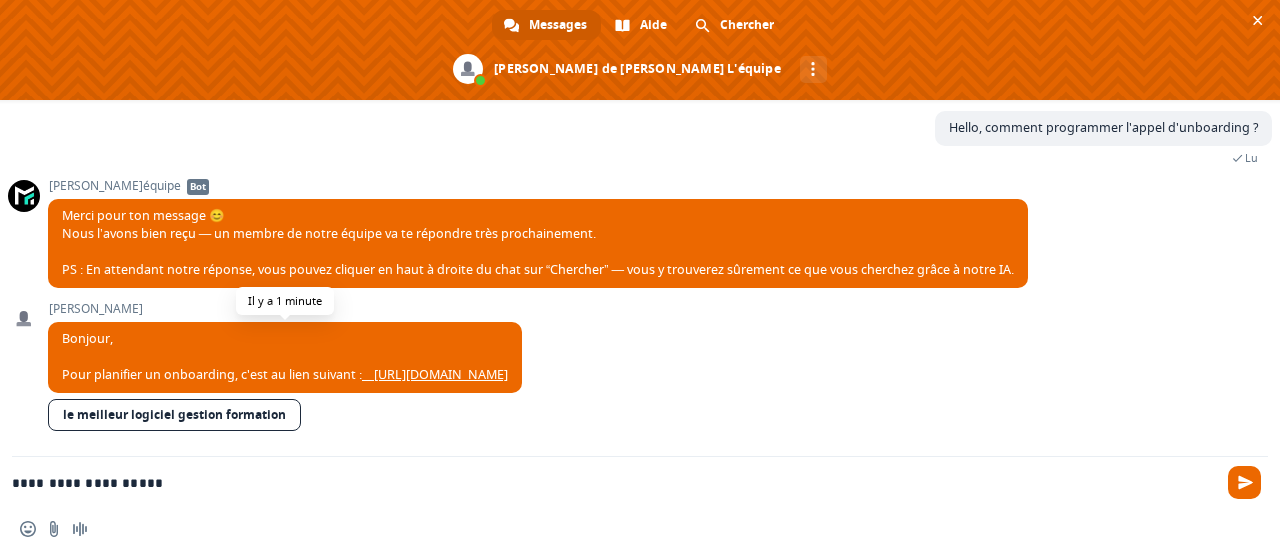type on "**********" 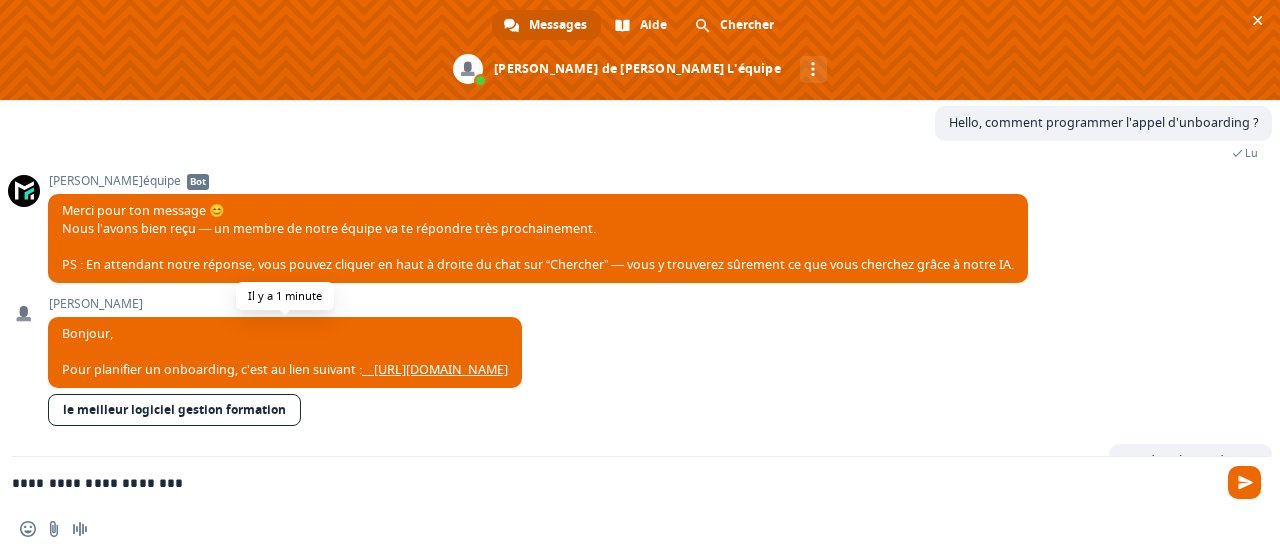 type 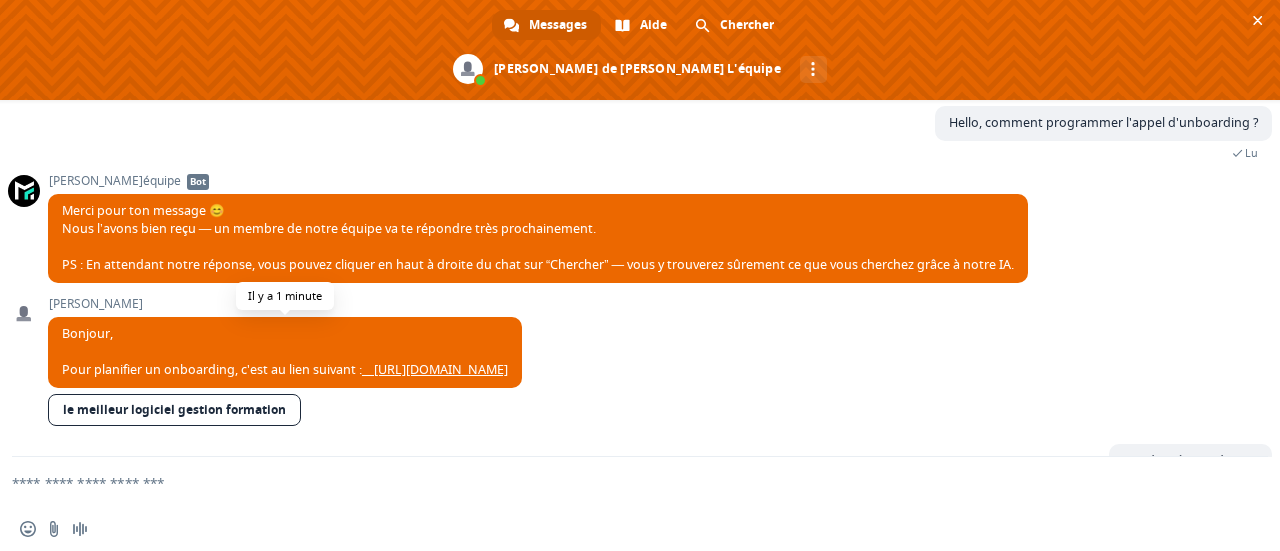 scroll, scrollTop: 164, scrollLeft: 0, axis: vertical 